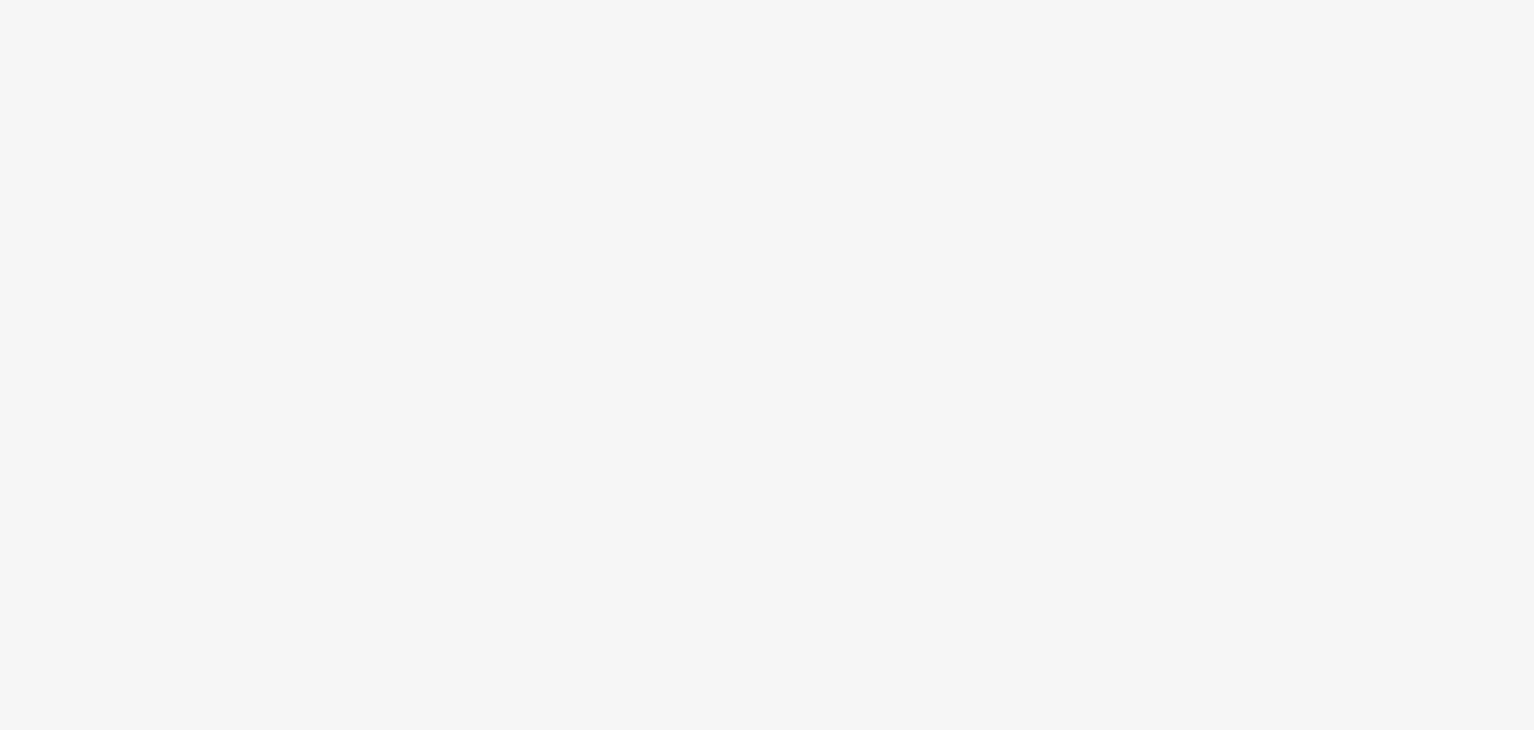 scroll, scrollTop: 0, scrollLeft: 0, axis: both 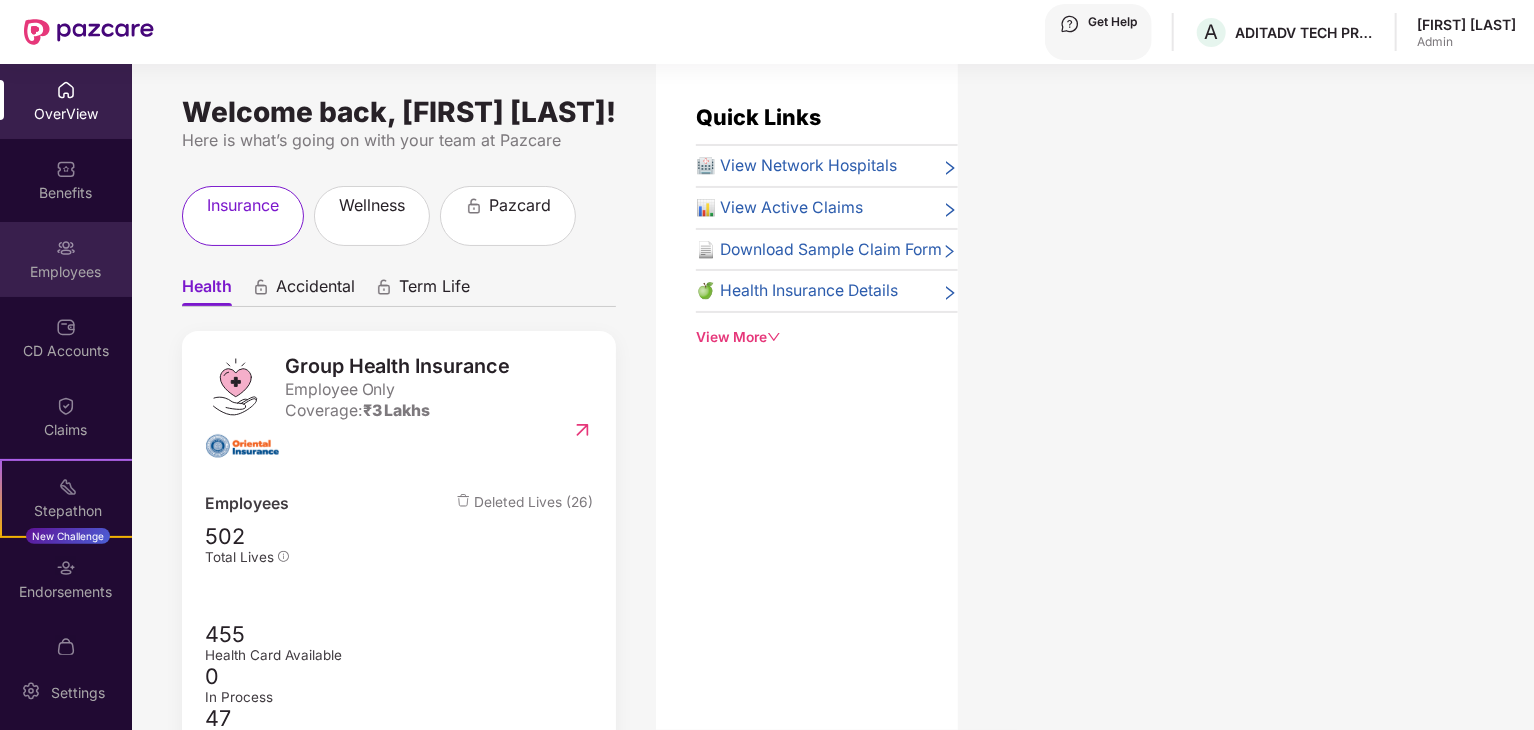 click at bounding box center (66, 90) 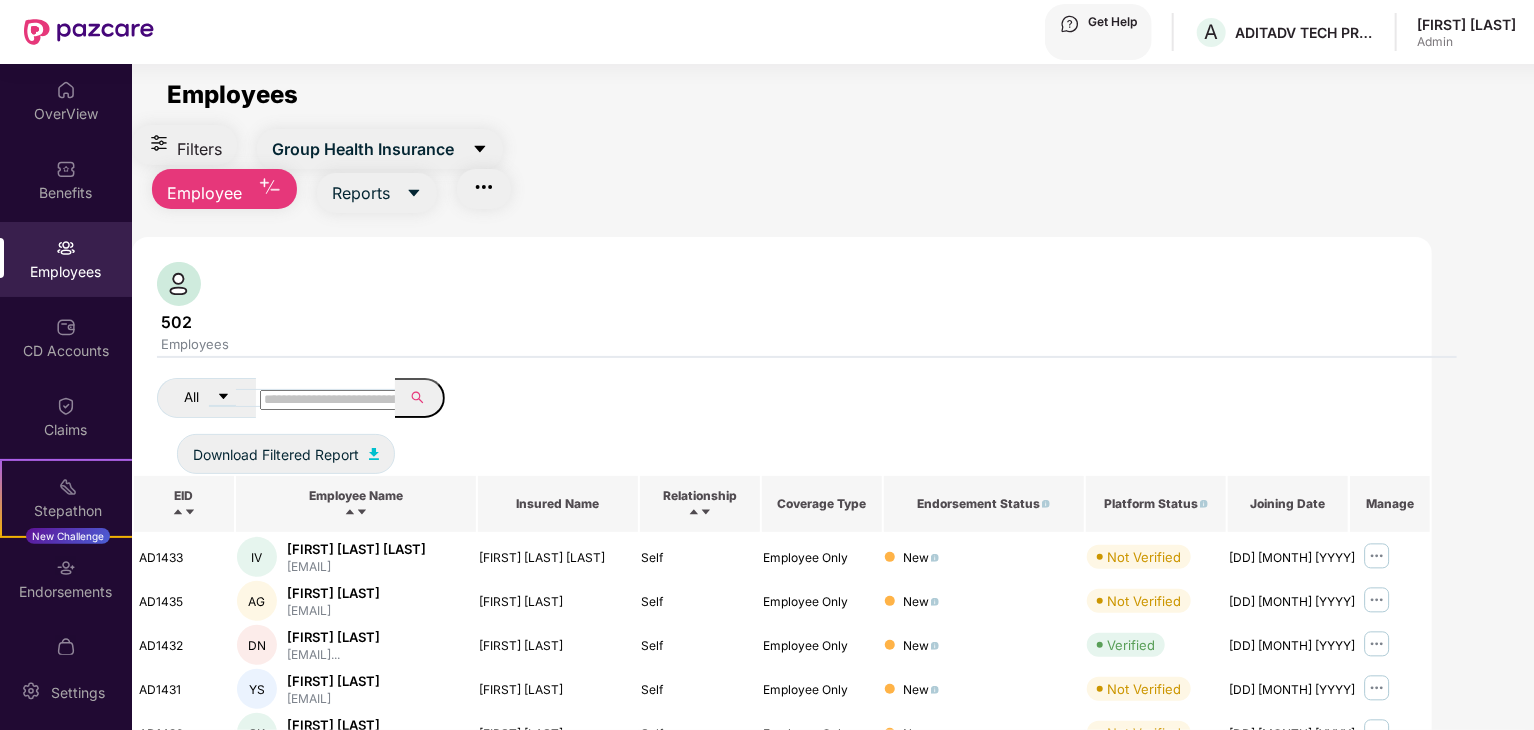 click on "Employee" at bounding box center (363, 149) 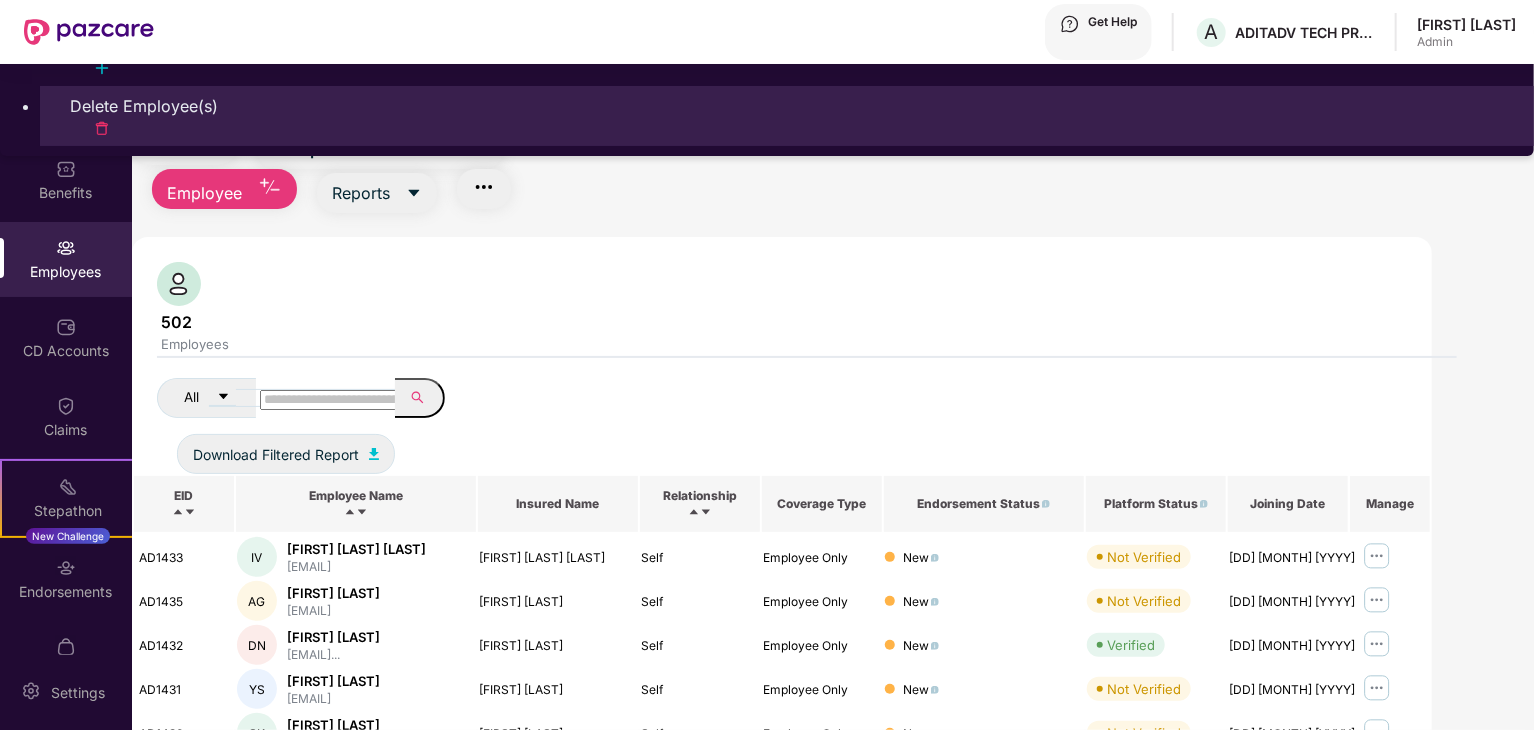 click on "Delete Employee(s)" at bounding box center (787, 106) 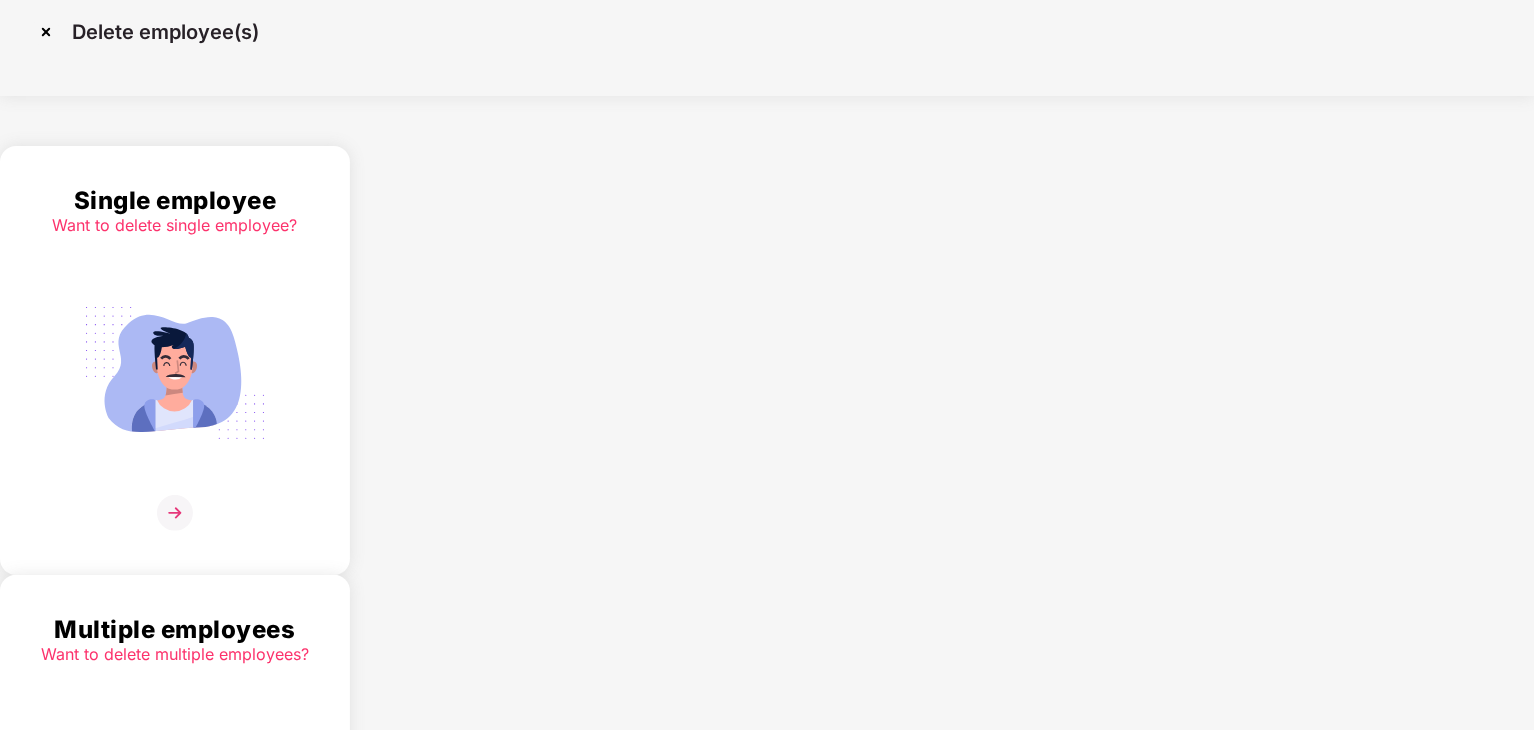 click at bounding box center (175, 373) 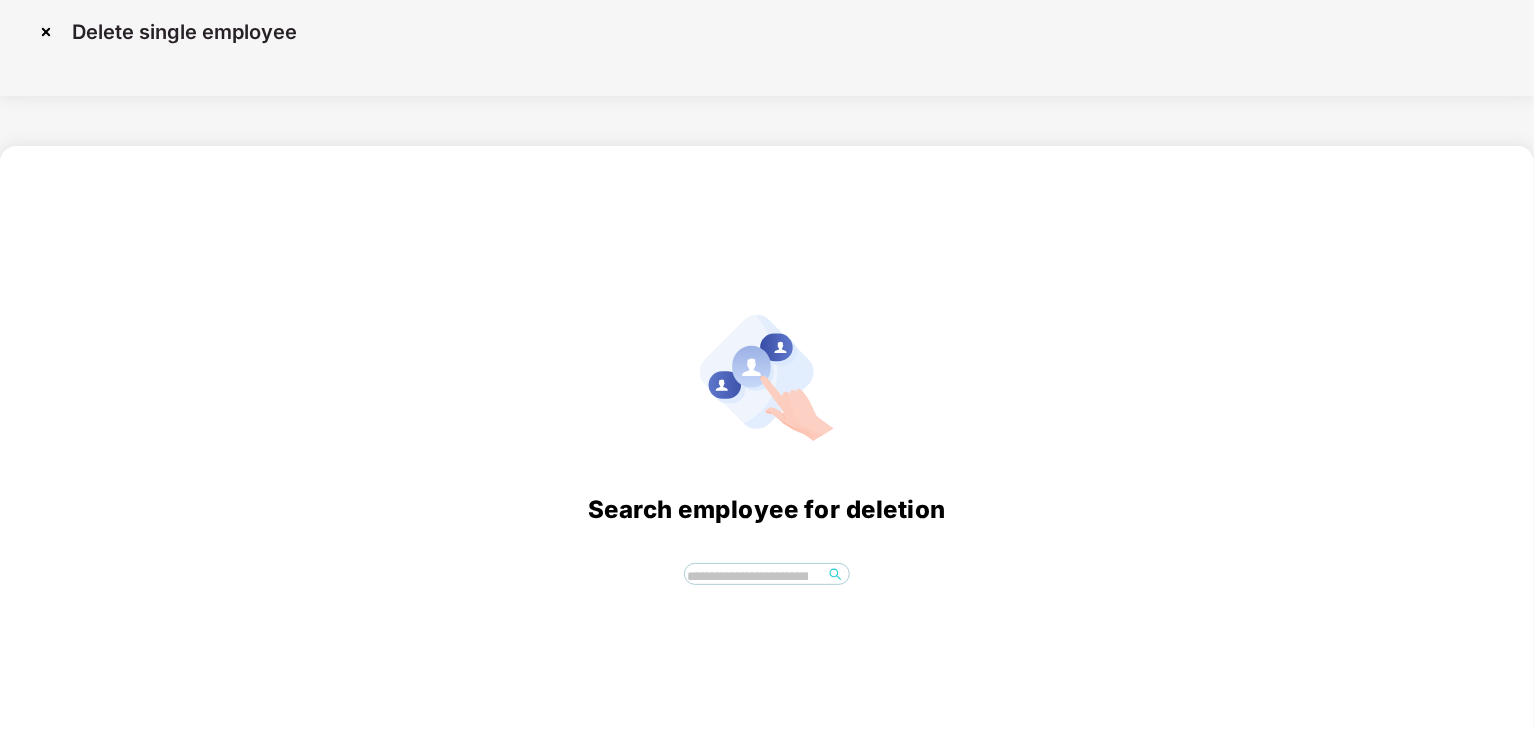 click at bounding box center [754, 577] 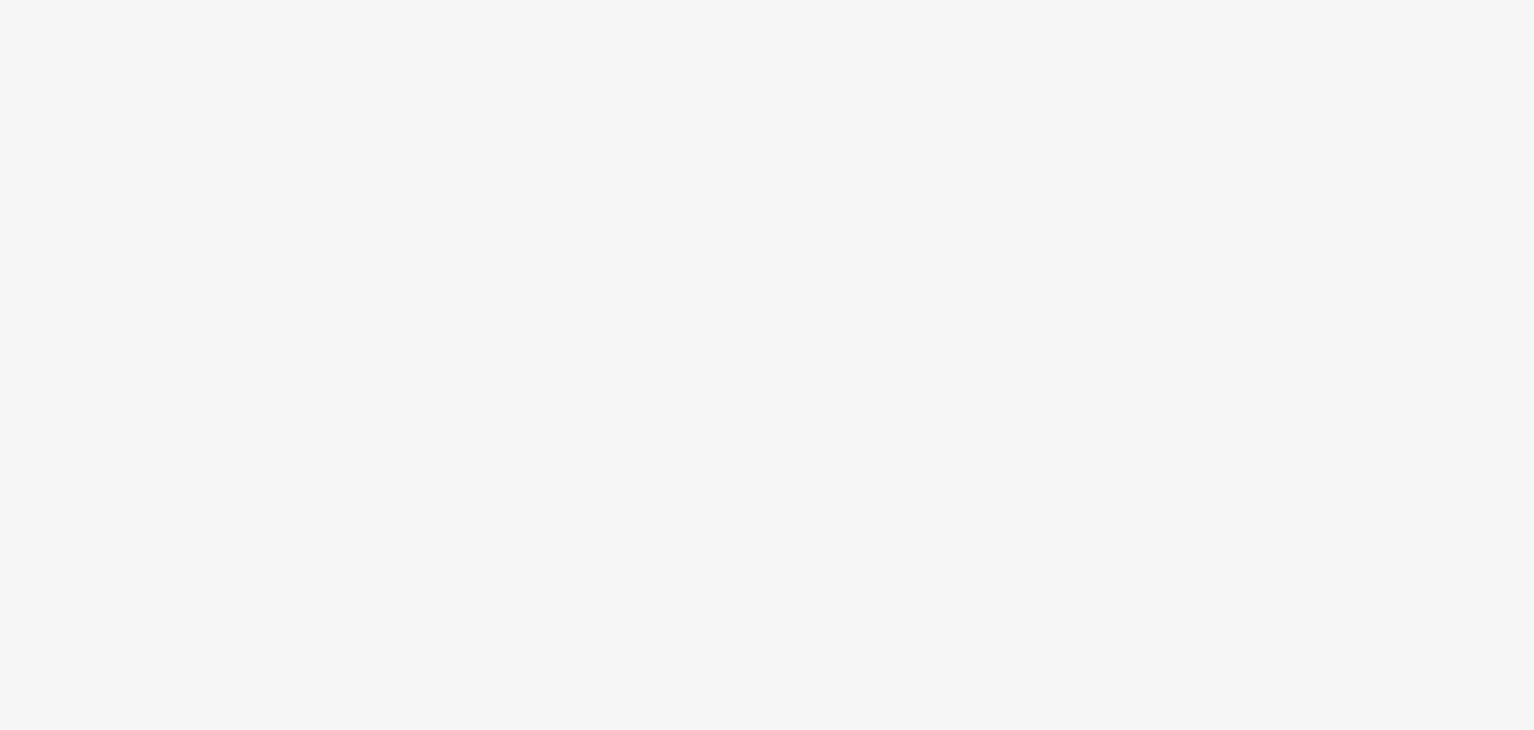 scroll, scrollTop: 0, scrollLeft: 0, axis: both 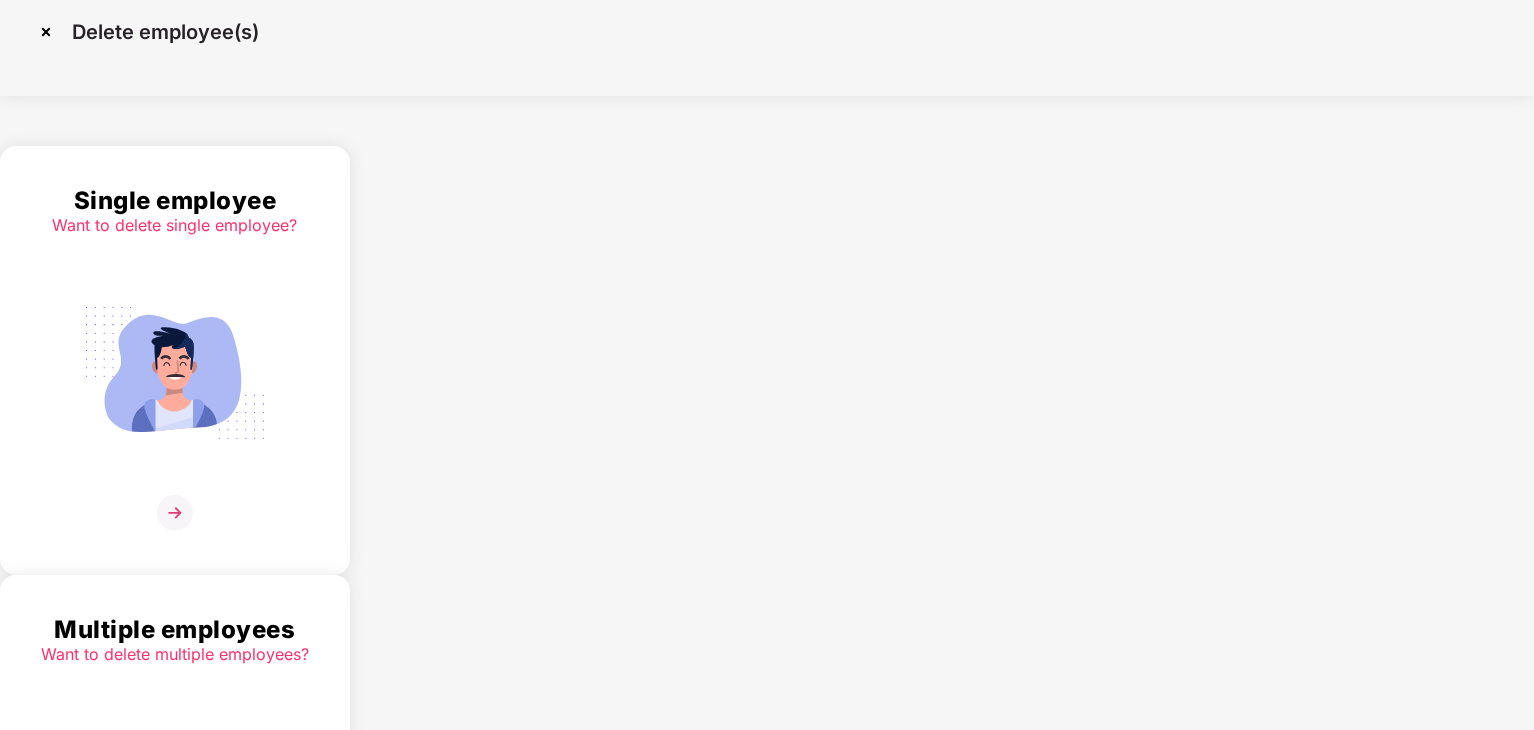 click at bounding box center [46, 32] 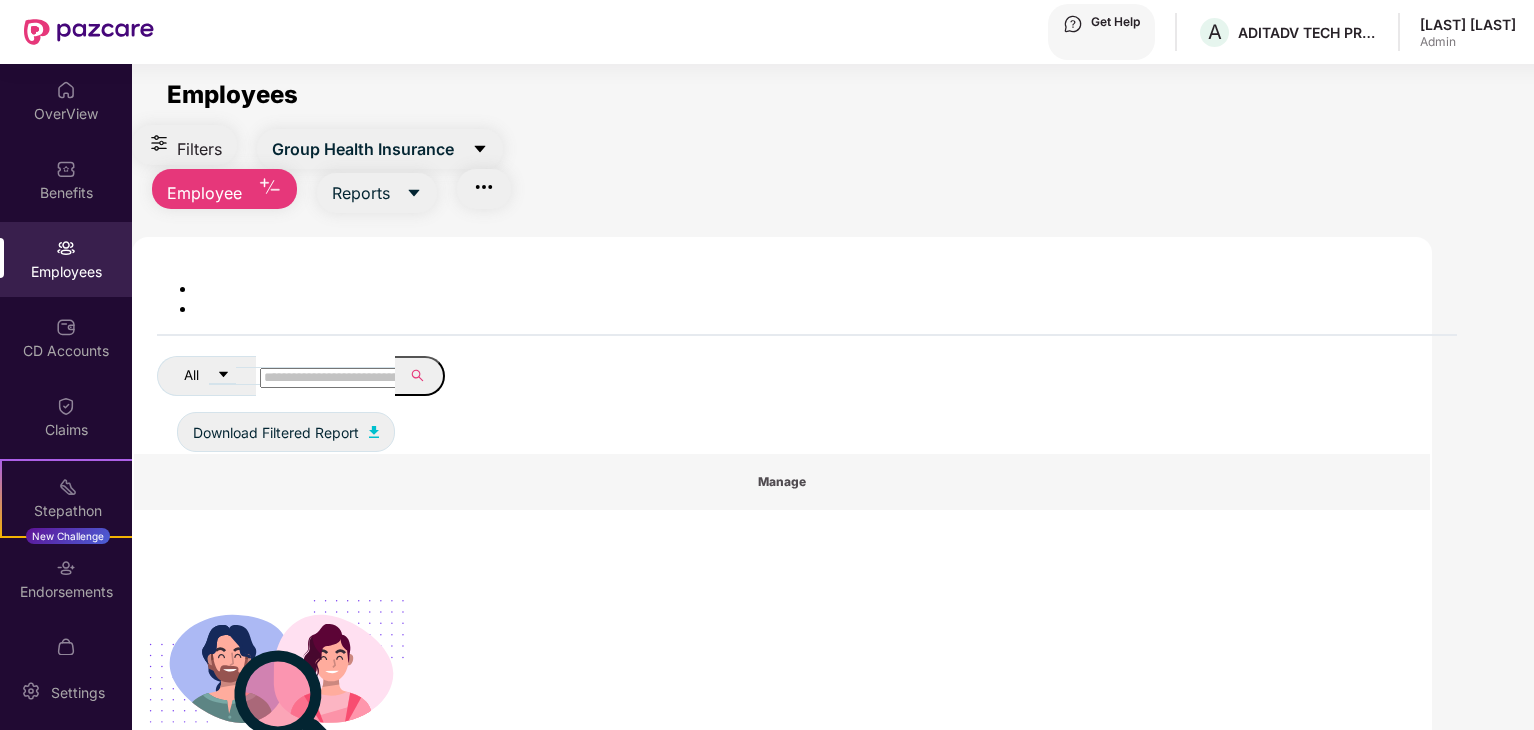 scroll, scrollTop: 0, scrollLeft: 0, axis: both 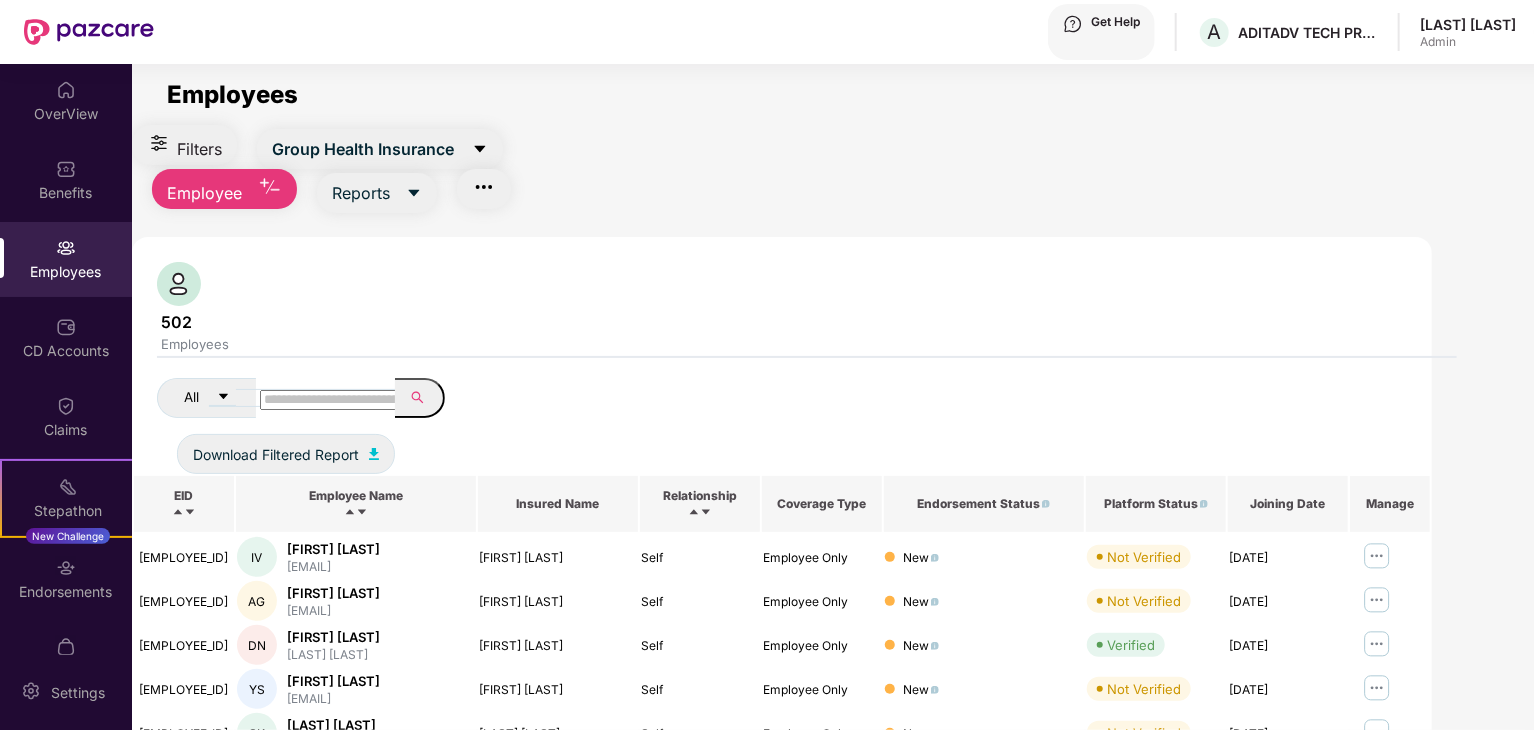 click at bounding box center [331, 400] 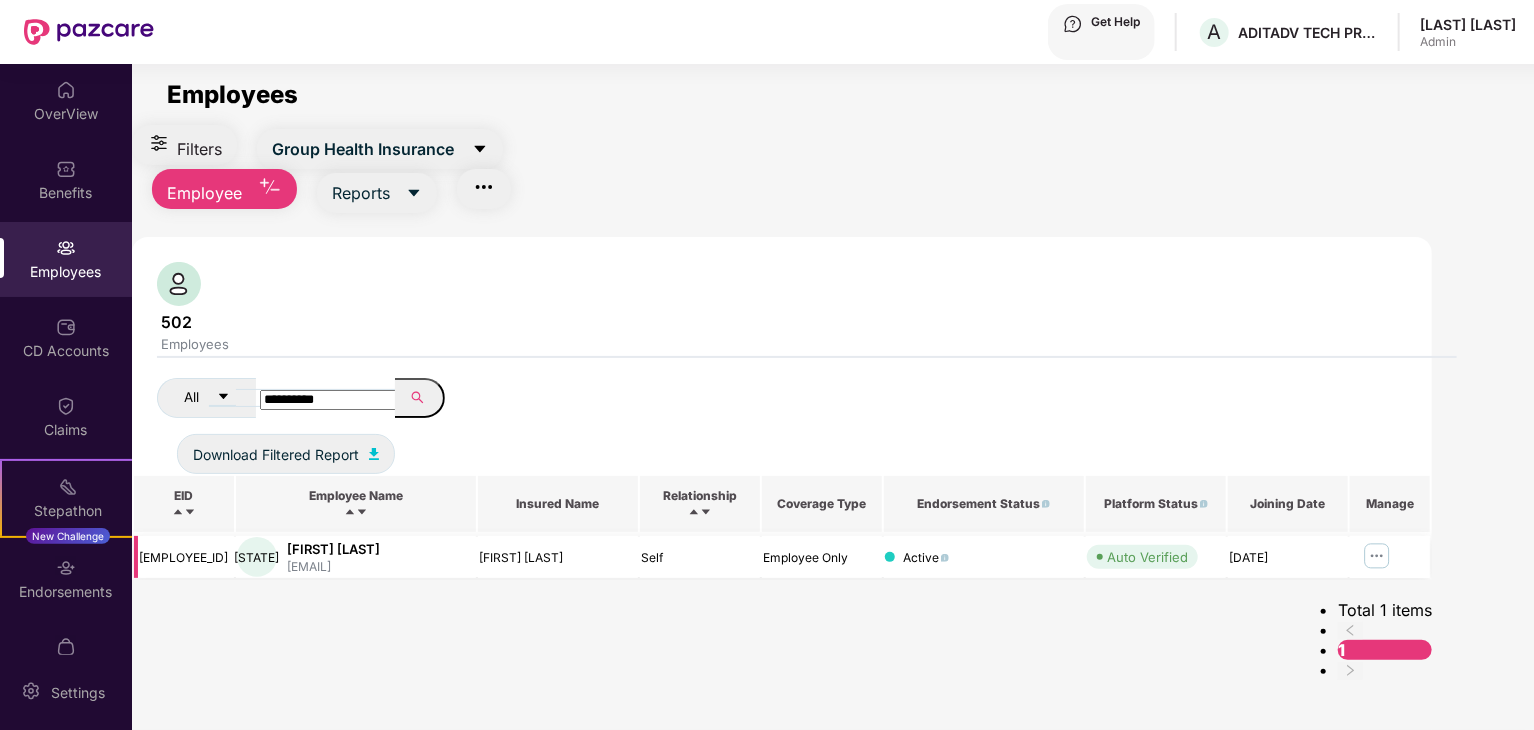 type on "**********" 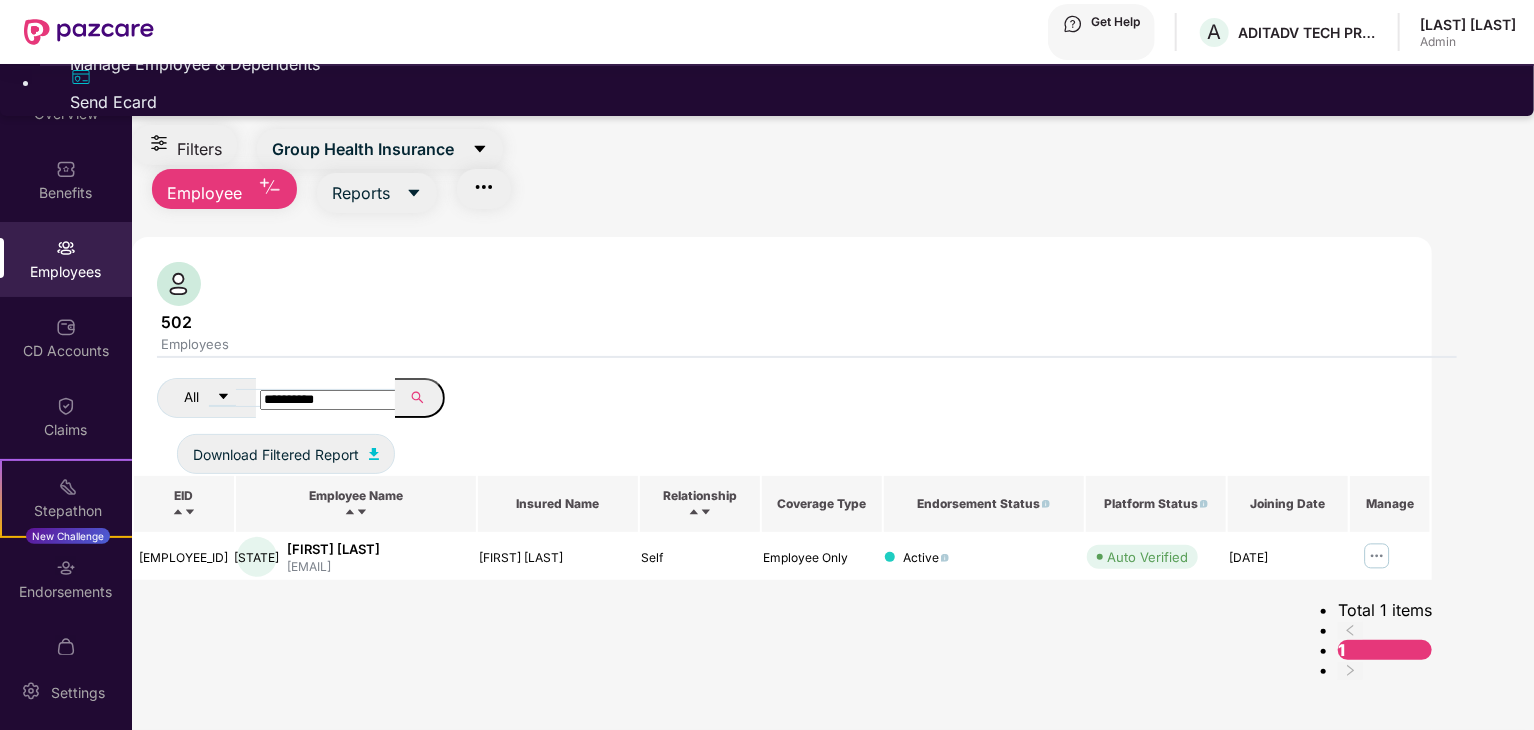 click on "Manage Employee & Dependents" at bounding box center [787, 64] 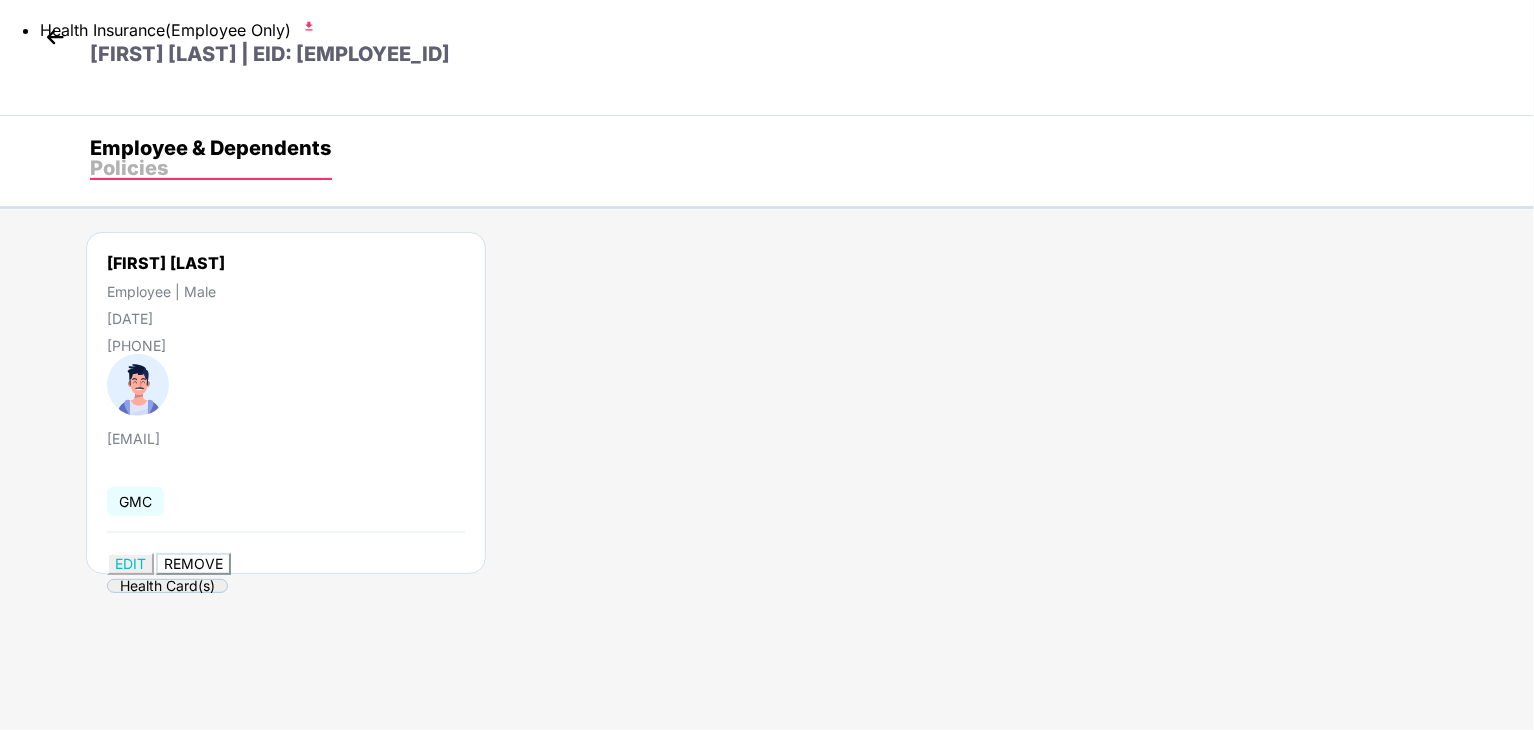 click on "REMOVE" at bounding box center [193, 563] 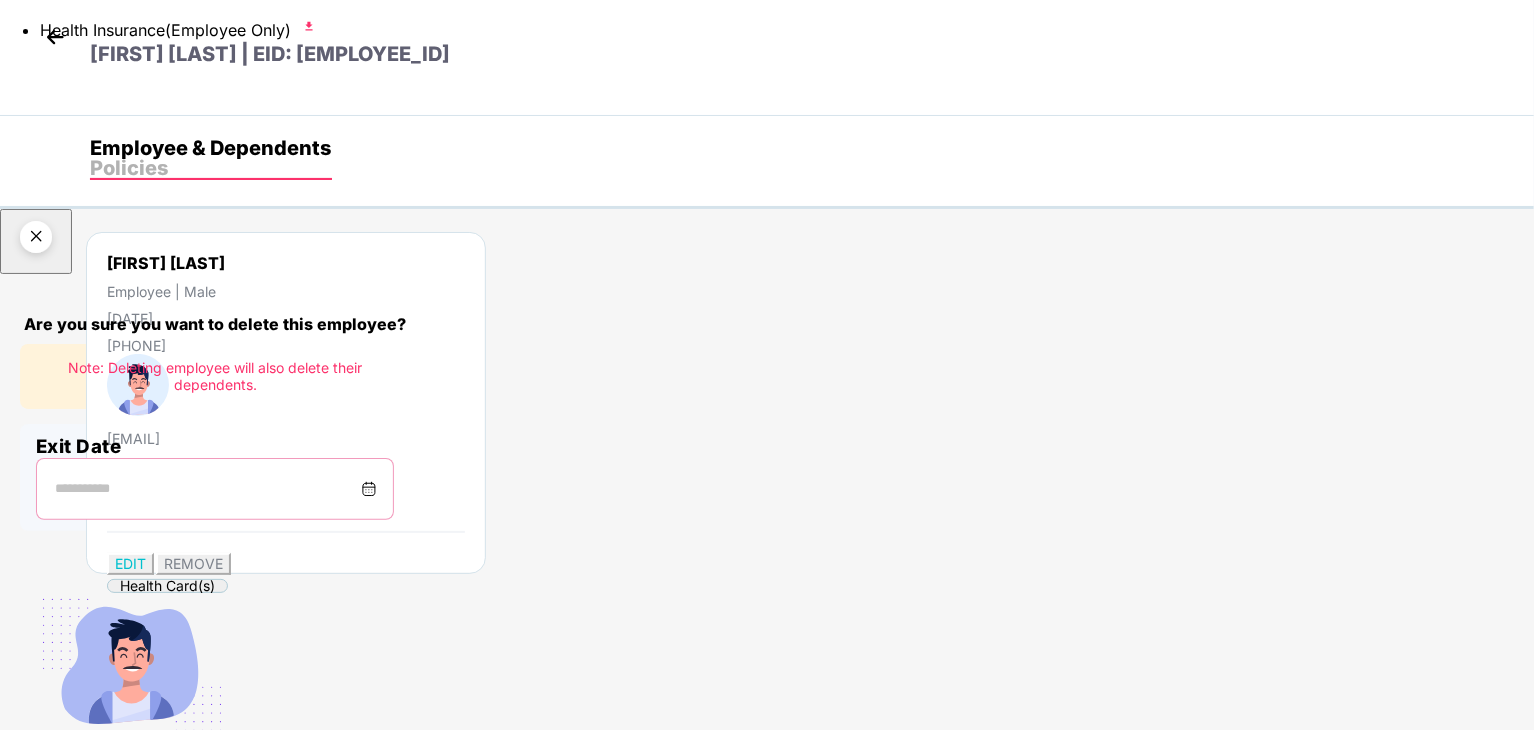 click at bounding box center [207, 489] 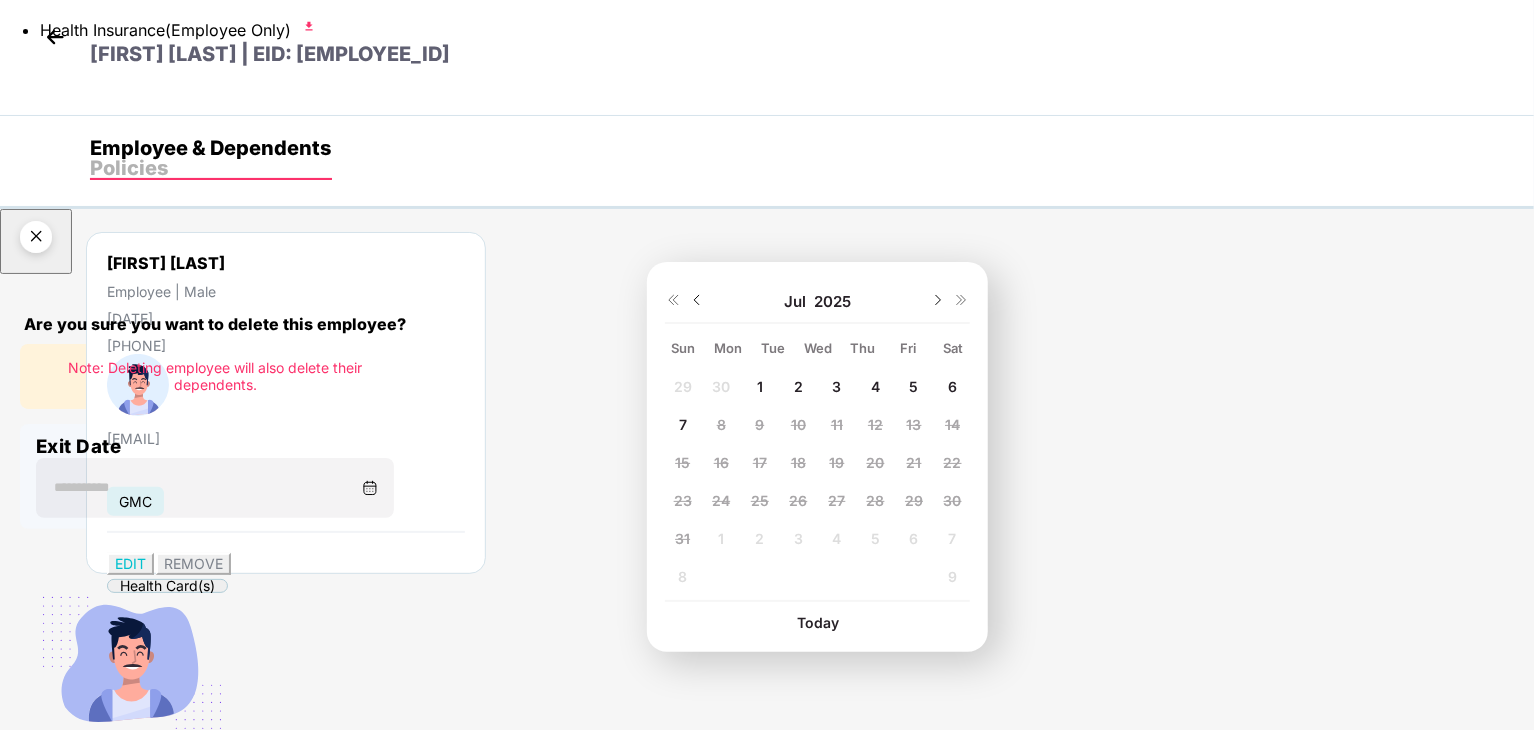 click on "7" at bounding box center [683, 386] 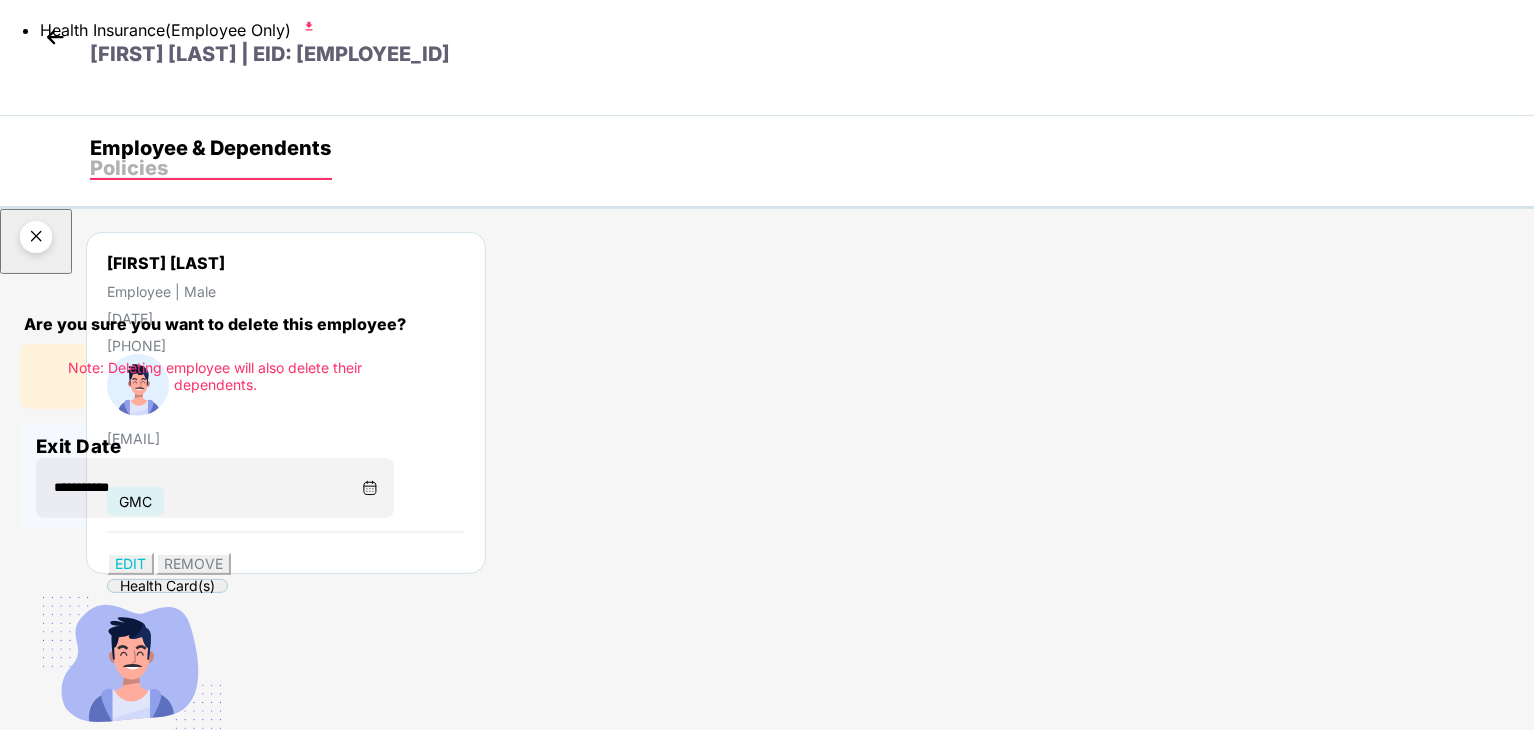 click on "Delete permanently" at bounding box center [106, 841] 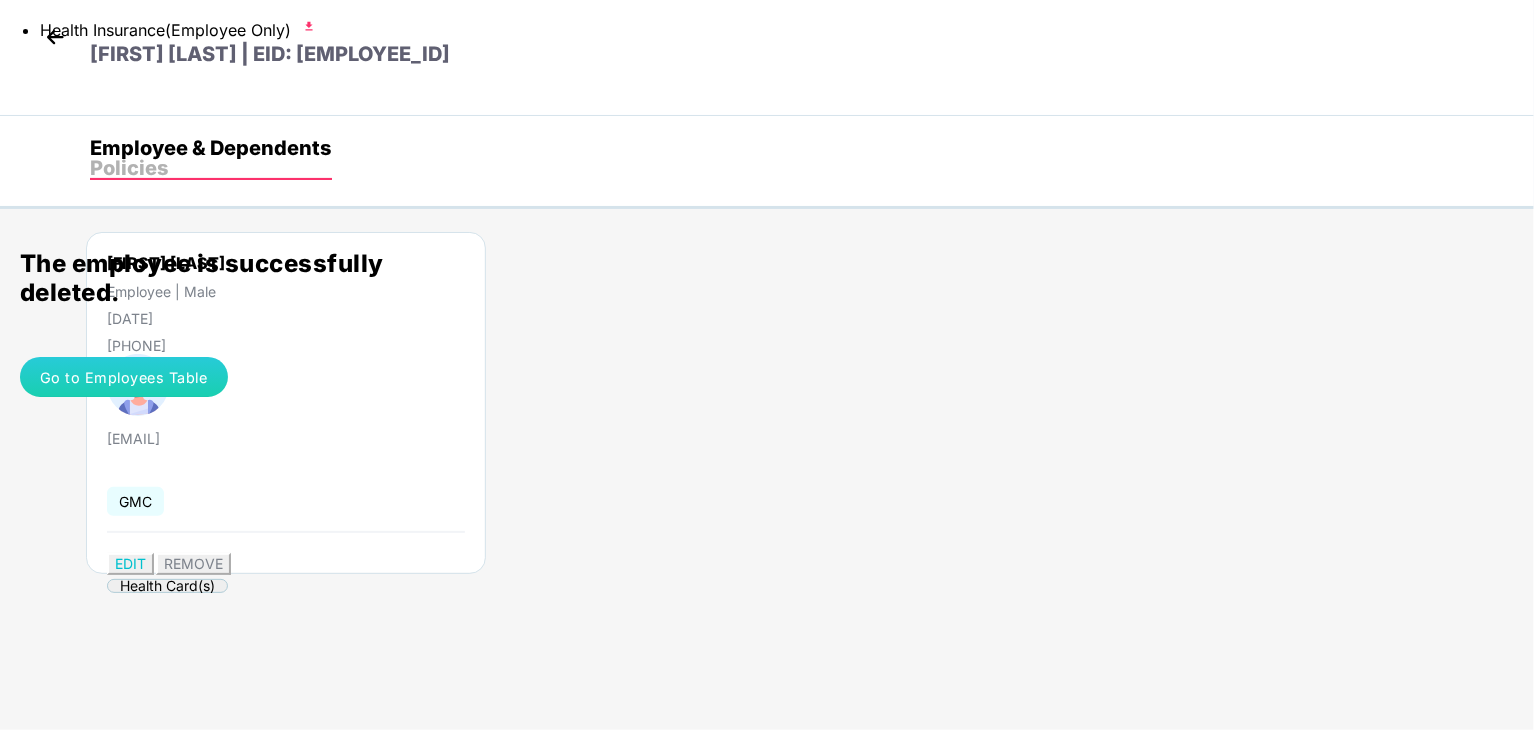 click on "Go to Employees Table" at bounding box center (124, 377) 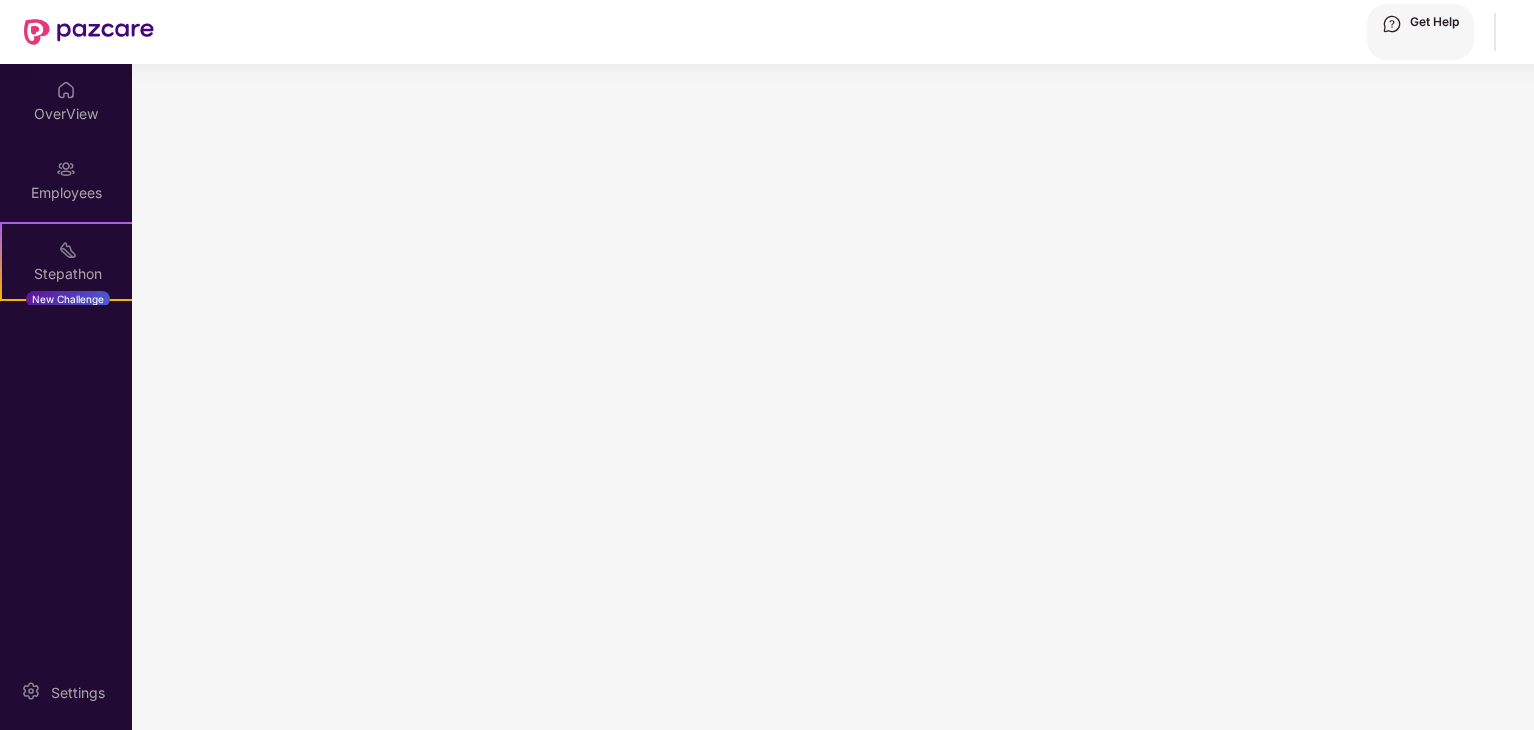 scroll, scrollTop: 0, scrollLeft: 0, axis: both 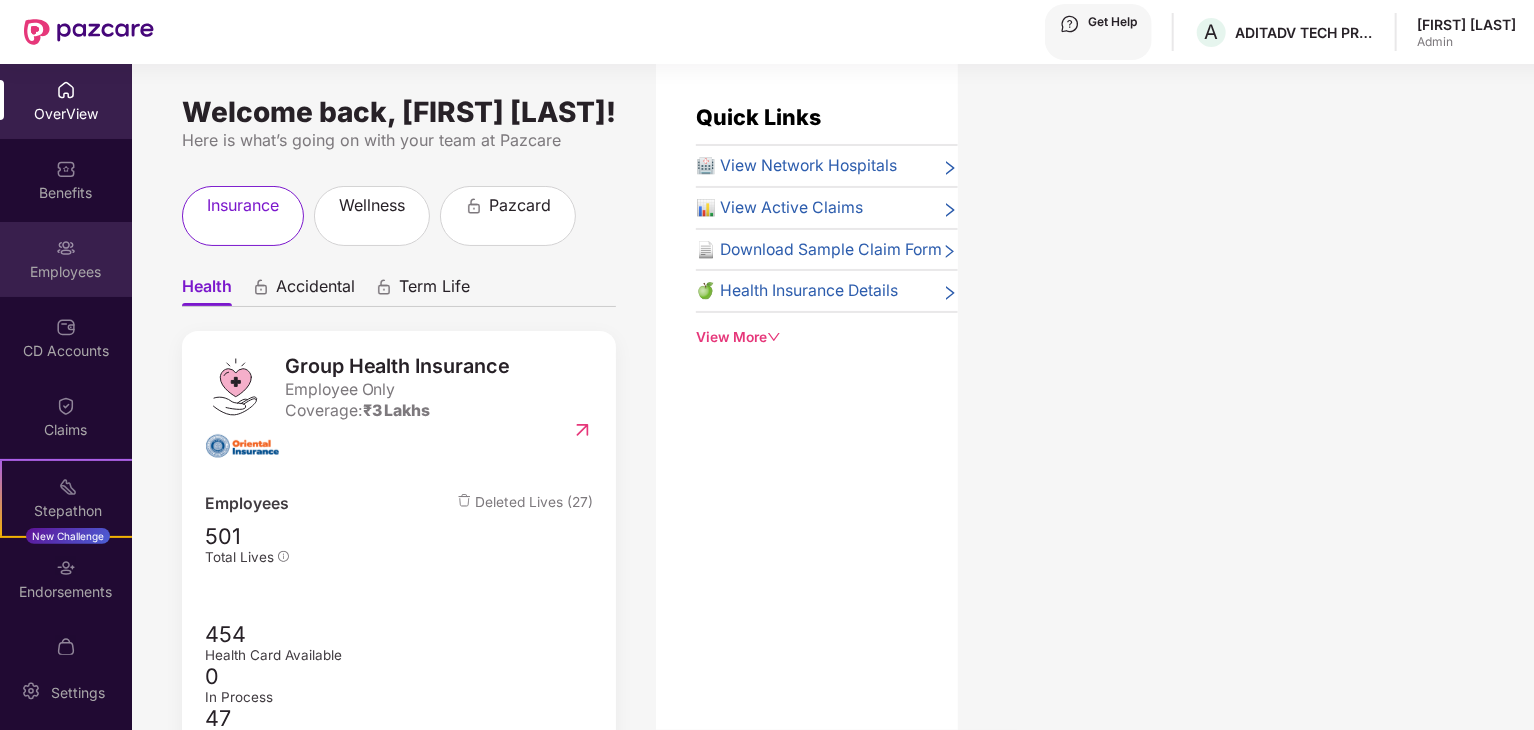 click at bounding box center [66, 90] 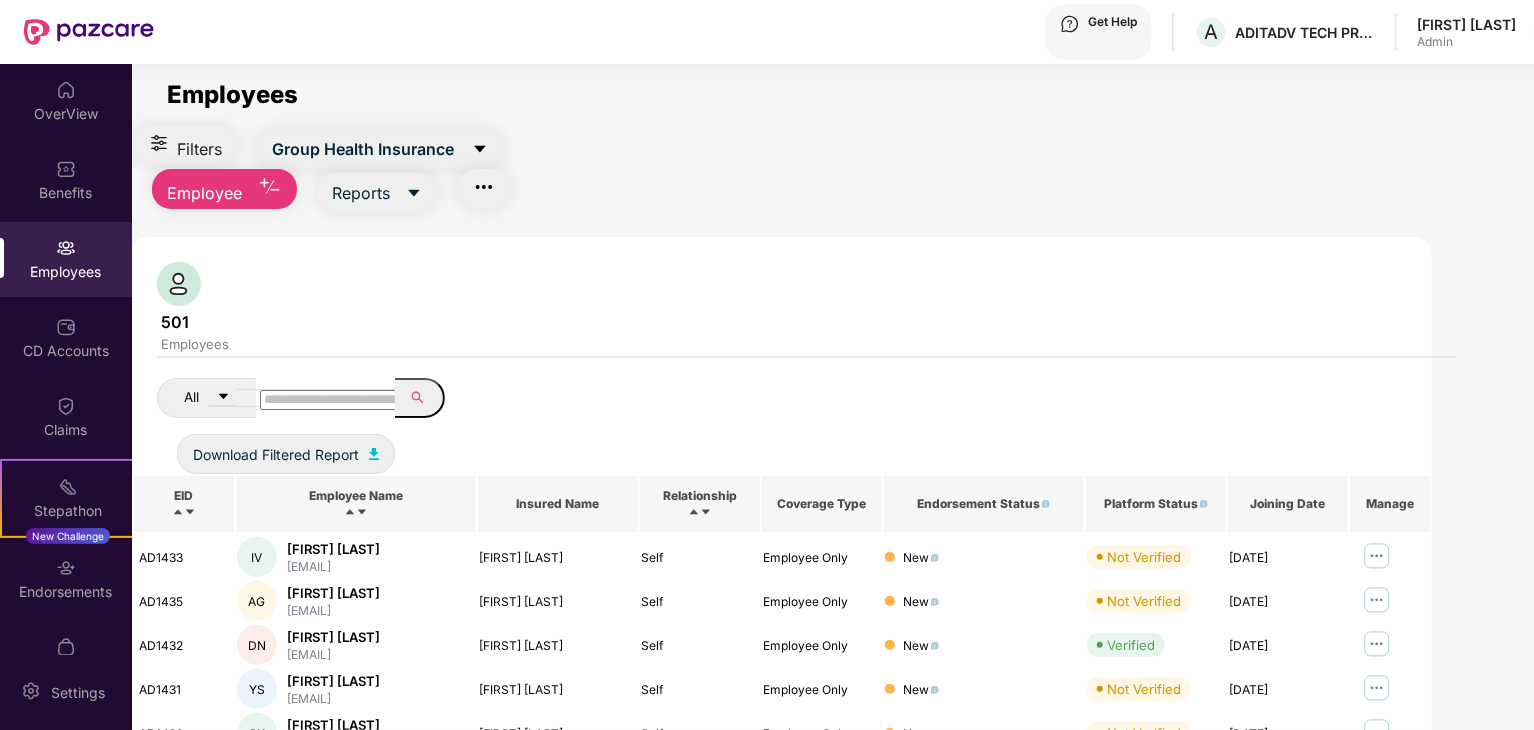 click at bounding box center (331, 400) 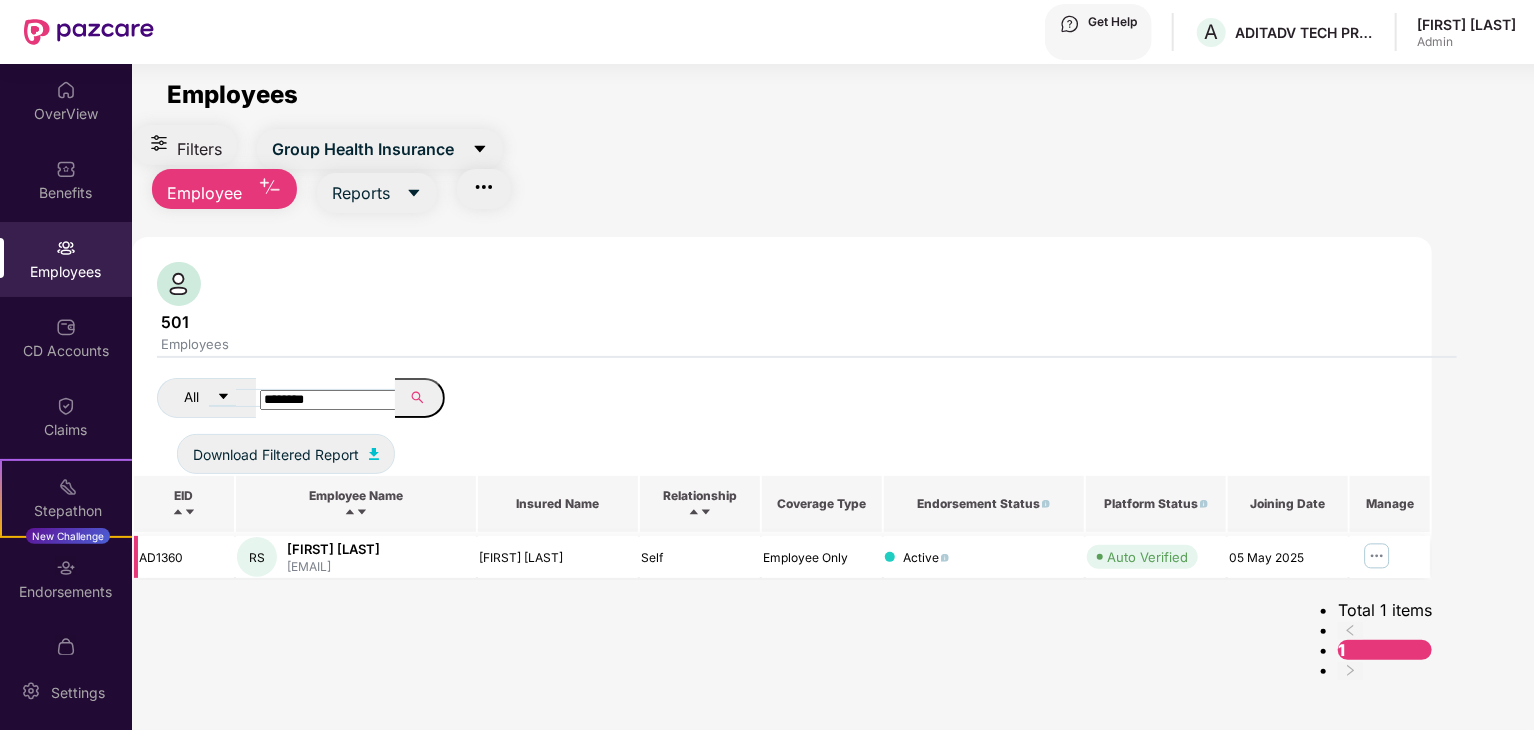 type on "********" 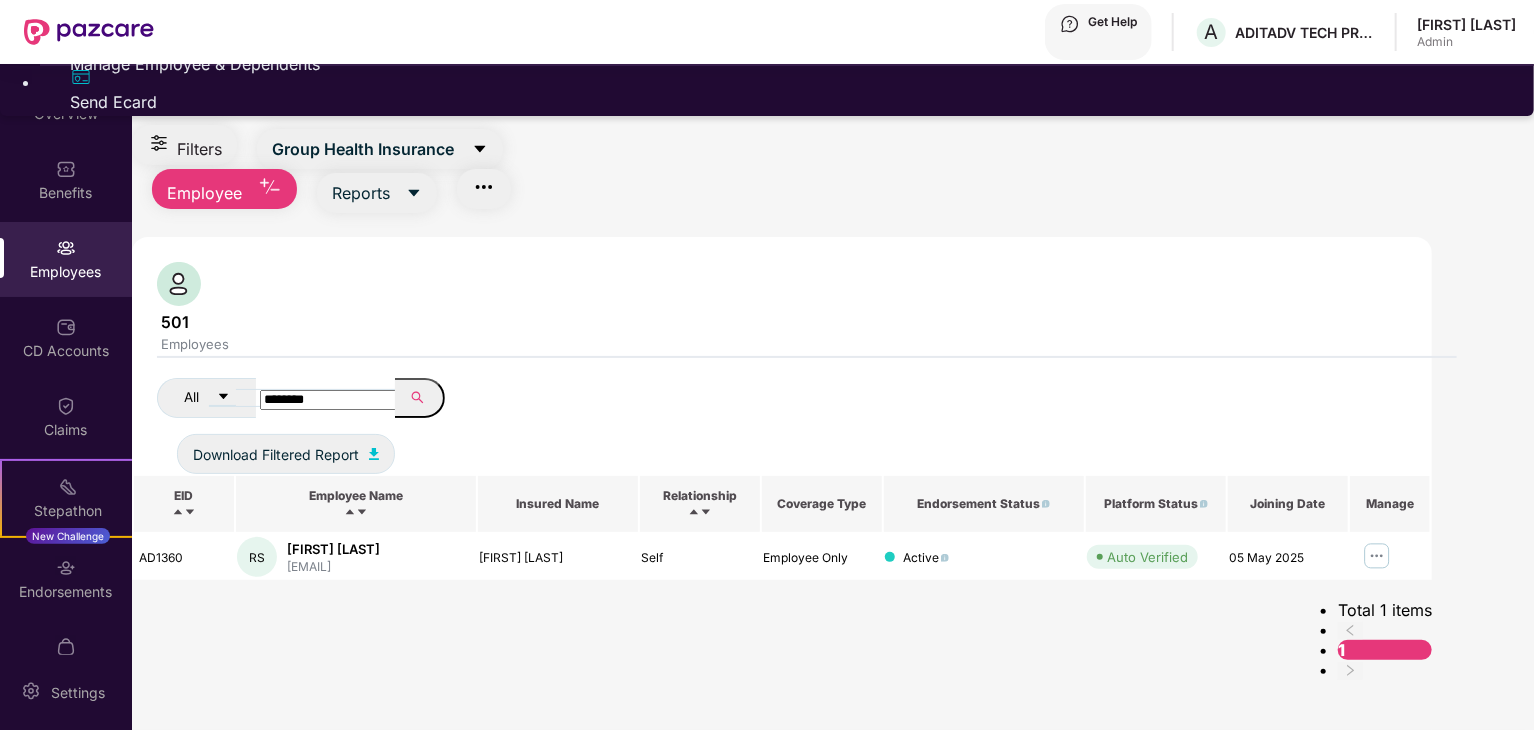 click on "Manage Employee & Dependents" at bounding box center [787, 64] 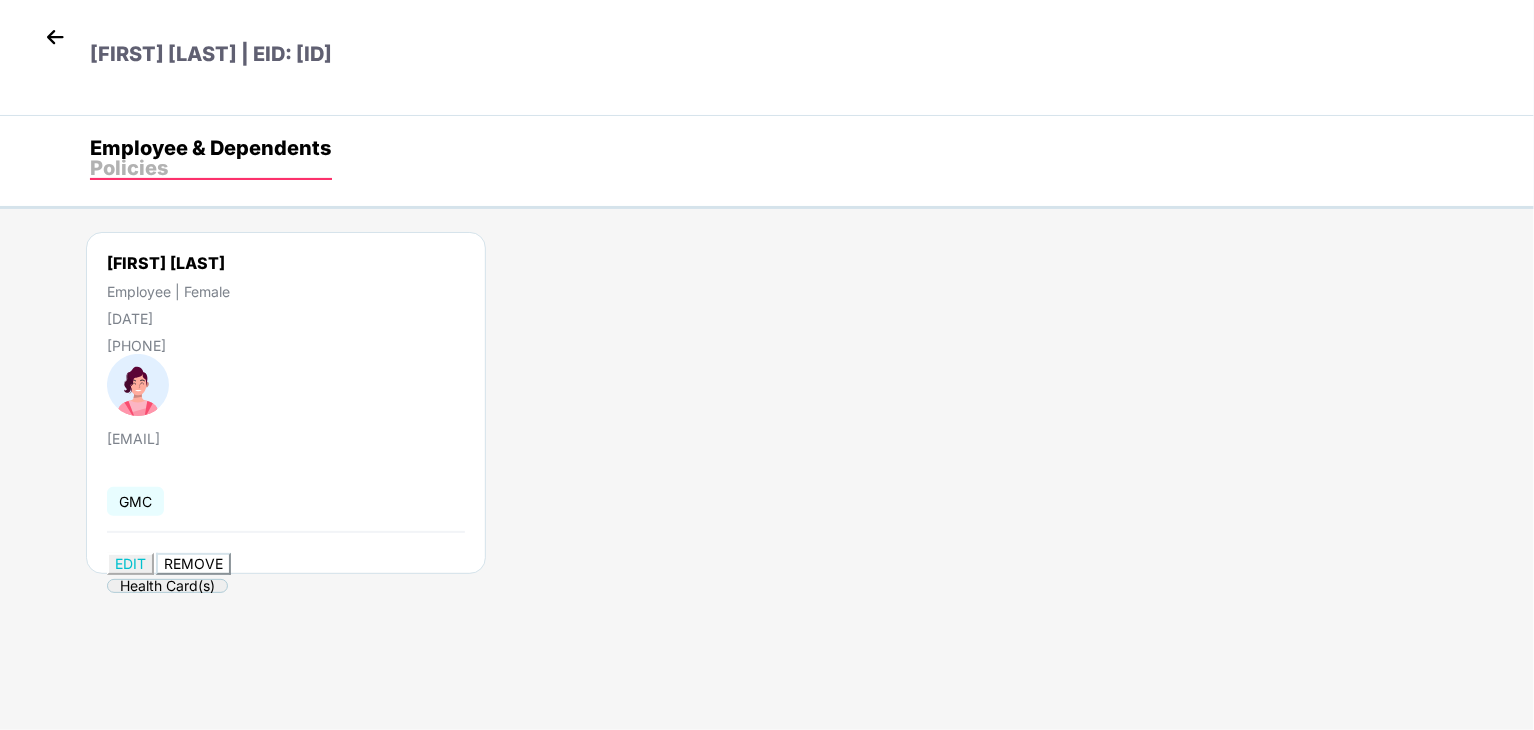 click on "REMOVE" at bounding box center [193, 563] 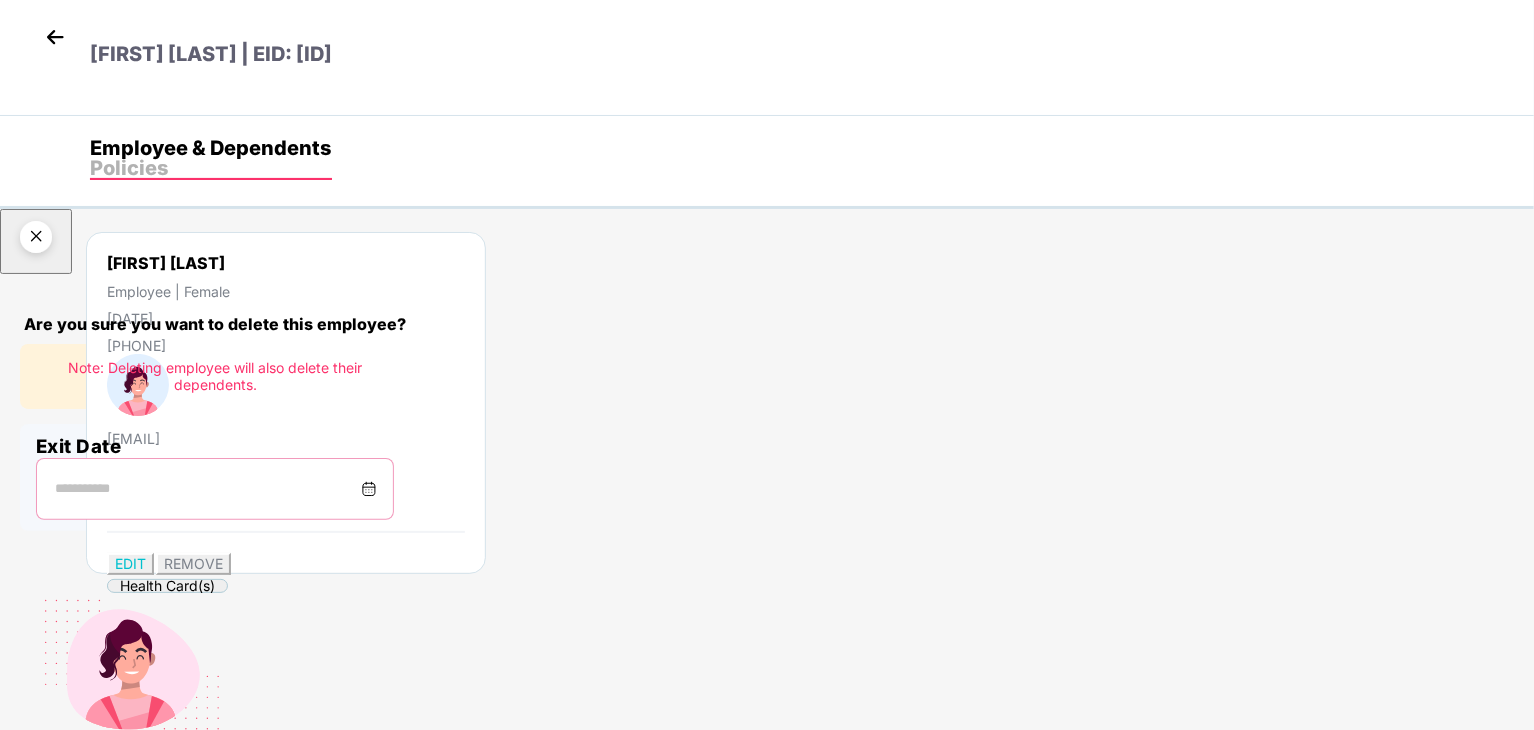 click at bounding box center [207, 489] 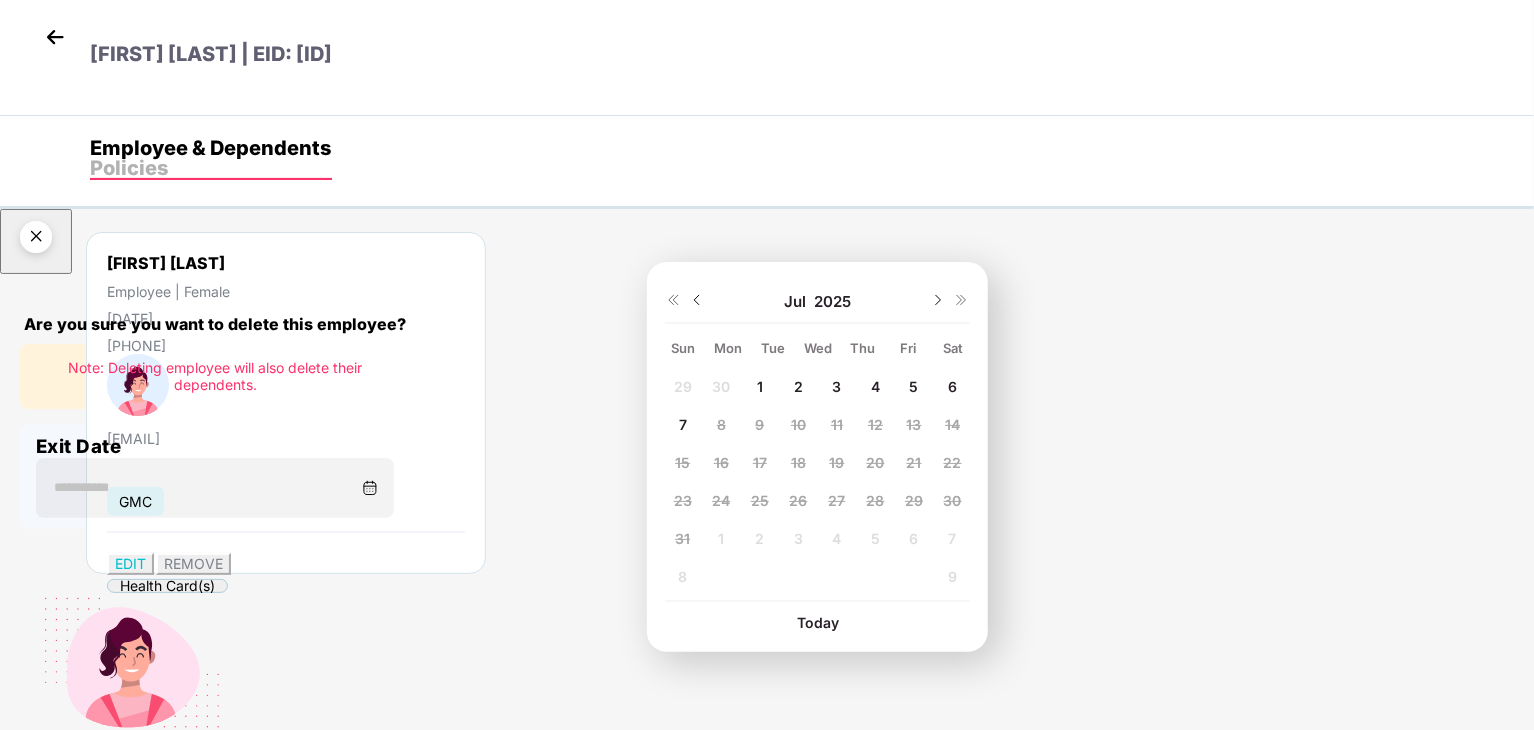 click at bounding box center (697, 300) 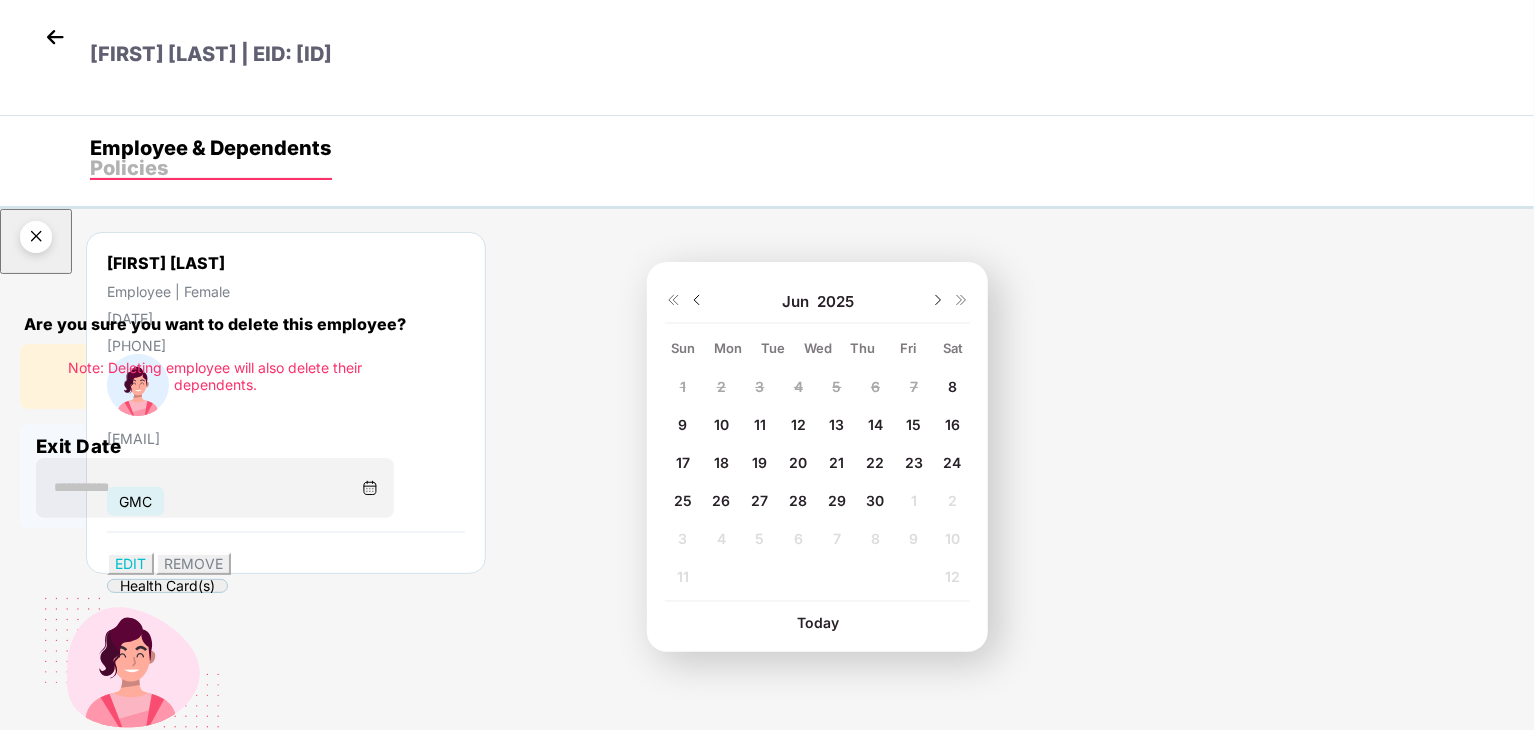 click on "30" at bounding box center (683, 386) 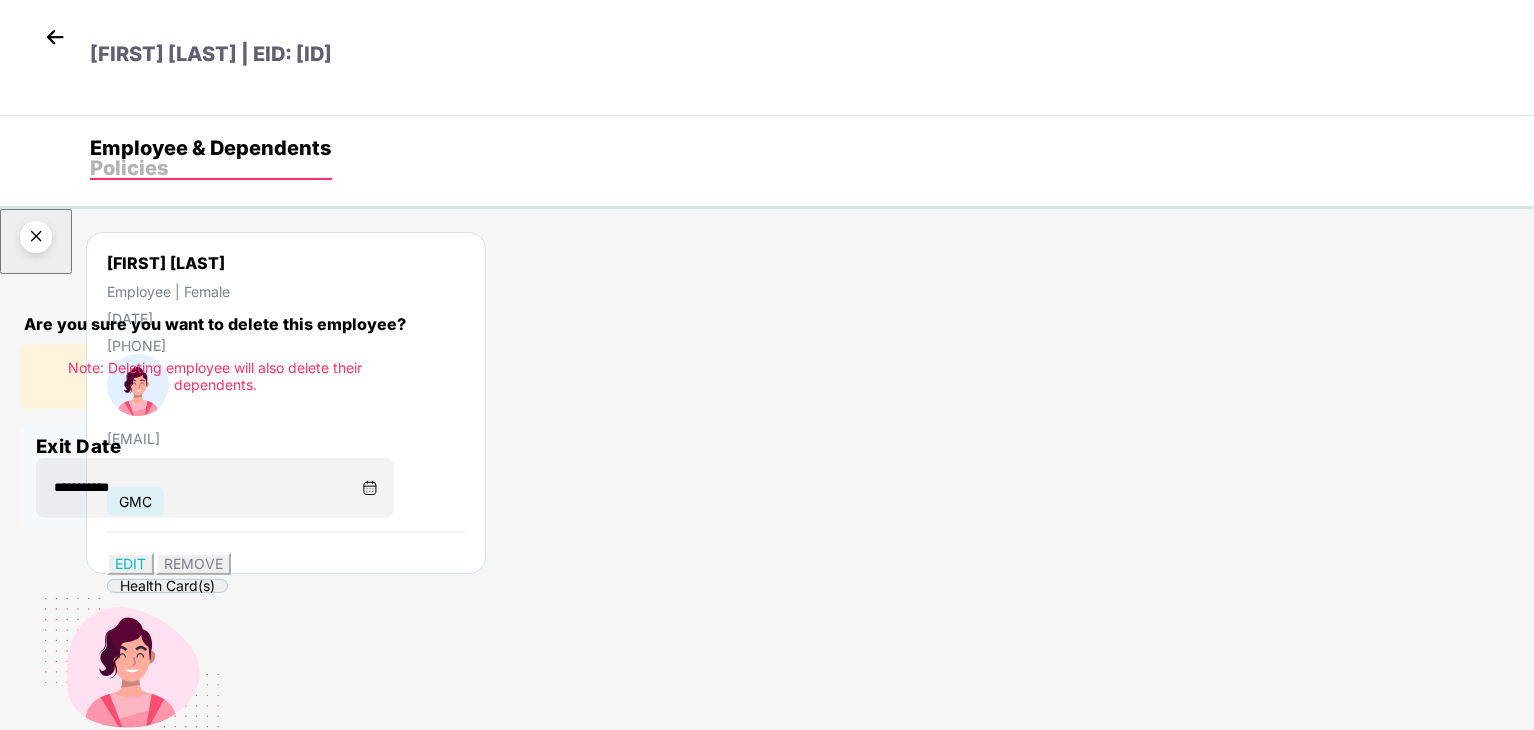 click on "Delete permanently" at bounding box center [106, 841] 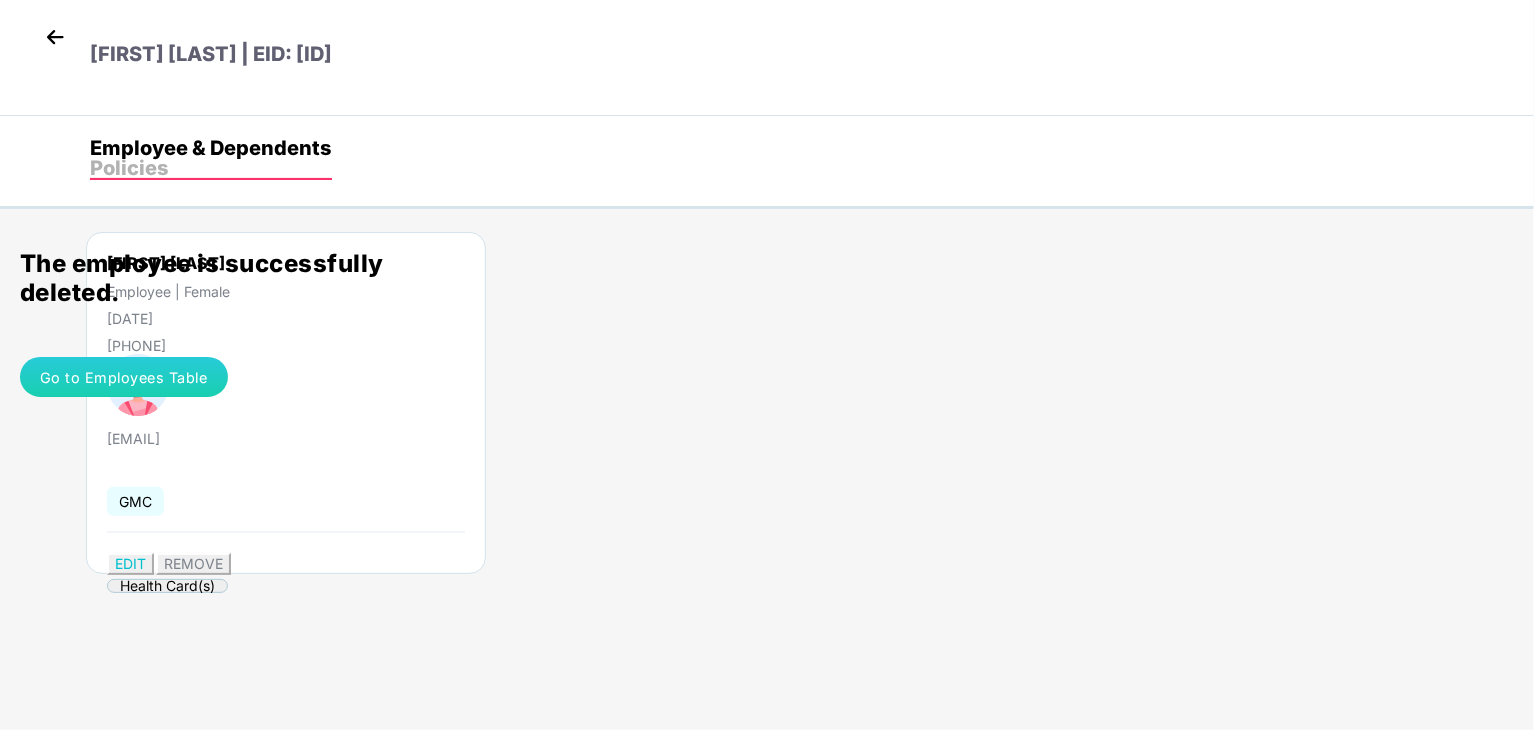 click on "Go to Employees Table" at bounding box center [124, 377] 